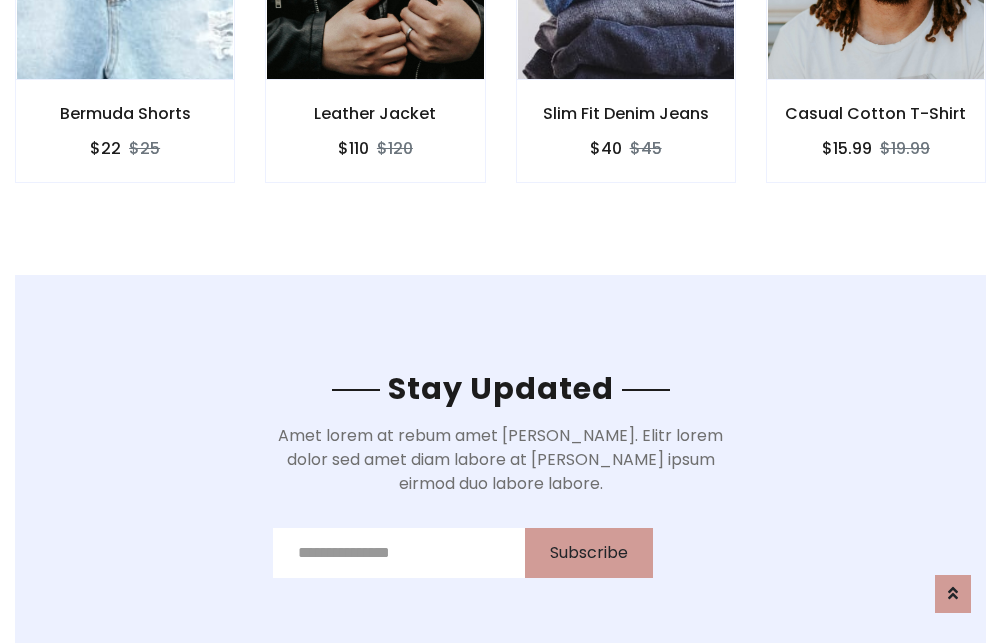 scroll, scrollTop: 3012, scrollLeft: 0, axis: vertical 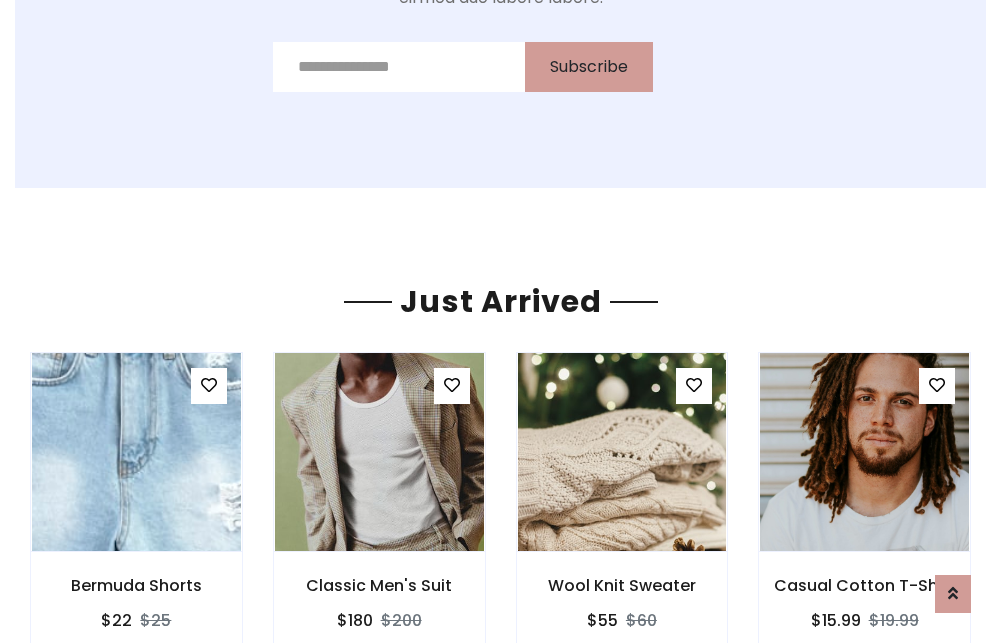 click on "Slim Fit Denim Jeans
$40
$45" at bounding box center [626, -441] 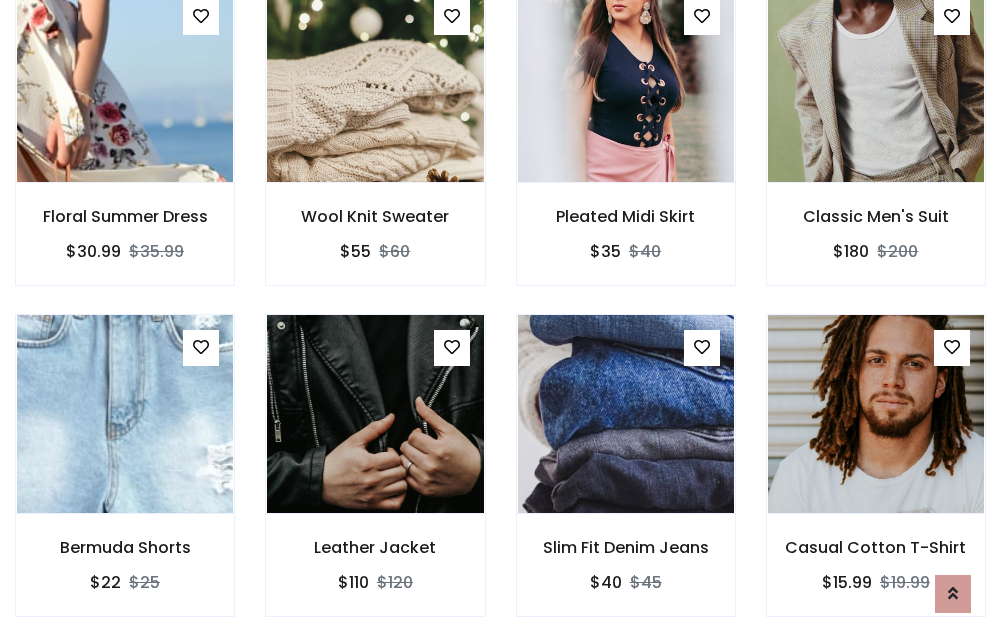 click on "Slim Fit Denim Jeans
$40
$45" at bounding box center [626, 479] 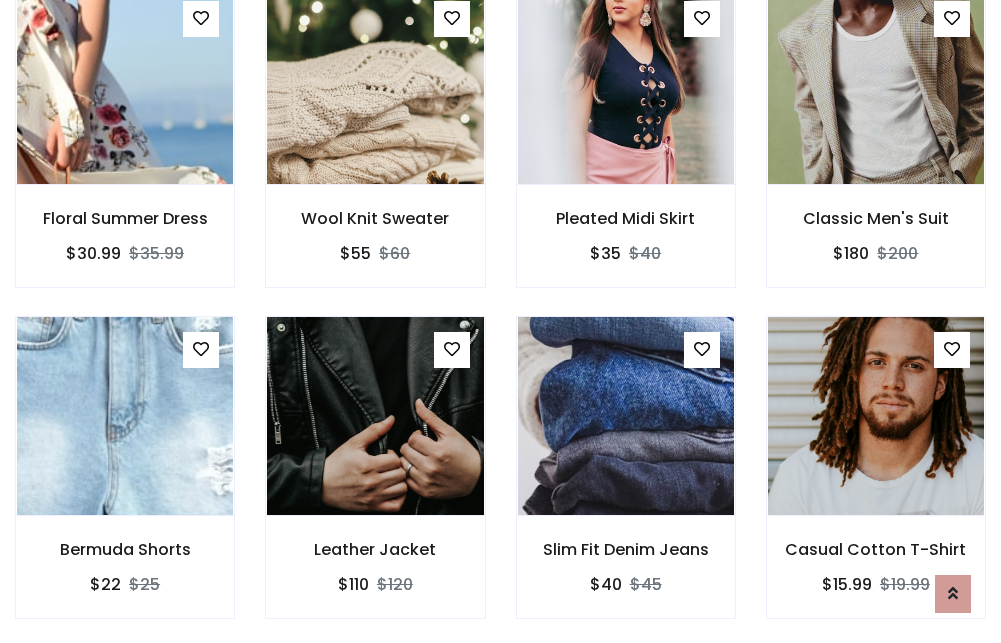click on "Slim Fit Denim Jeans
$40
$45" at bounding box center [626, 481] 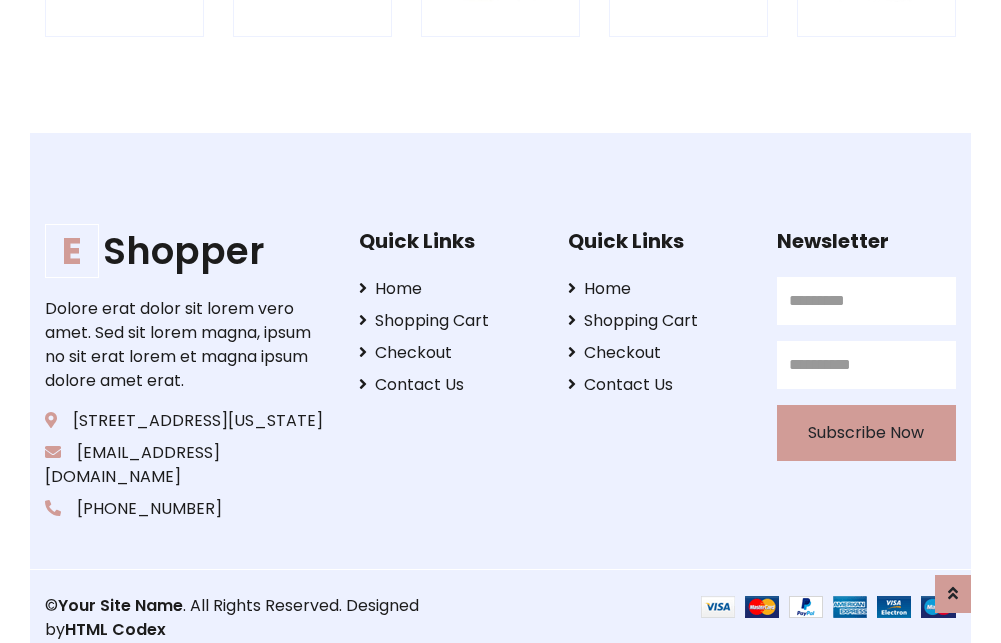scroll, scrollTop: 3807, scrollLeft: 0, axis: vertical 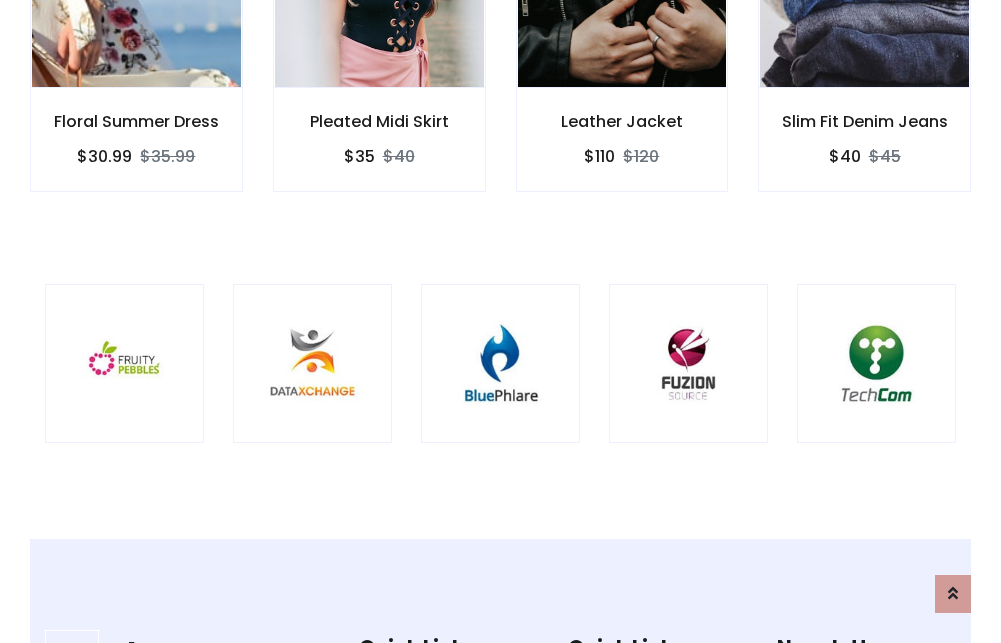 click at bounding box center (500, 363) 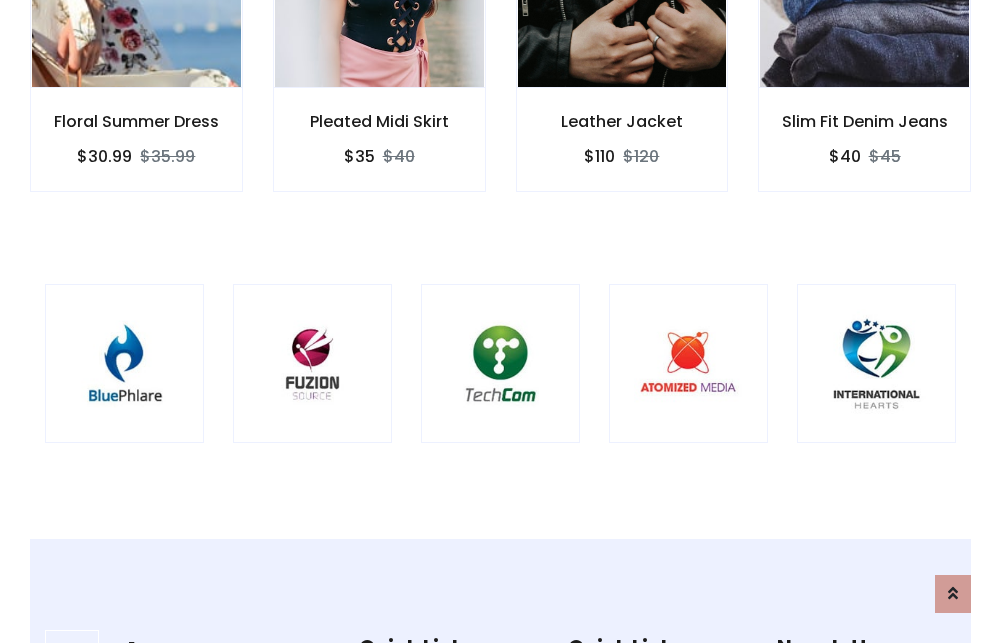 click at bounding box center [500, 363] 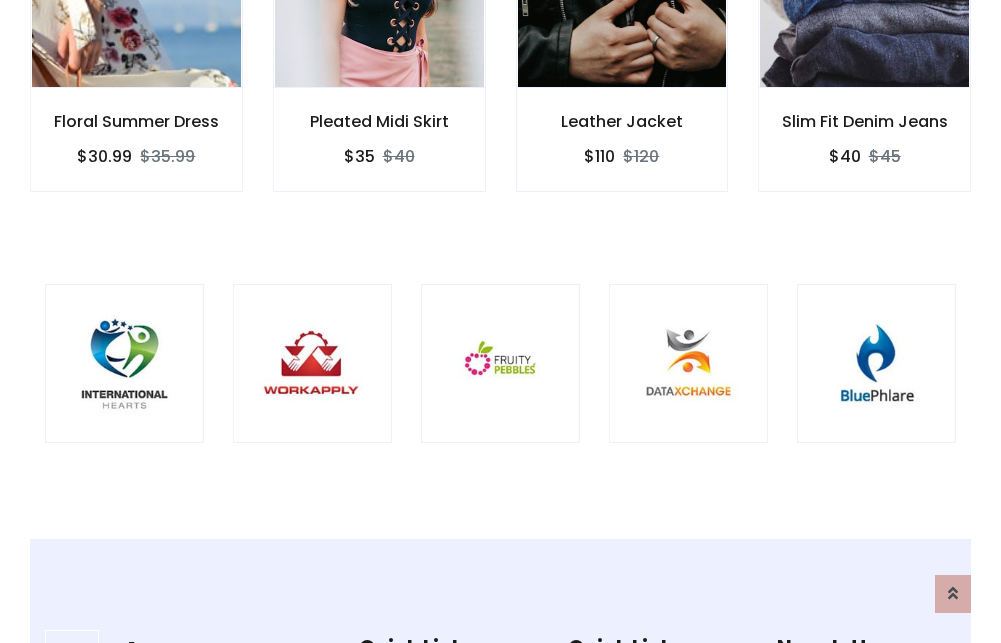 scroll, scrollTop: 0, scrollLeft: 0, axis: both 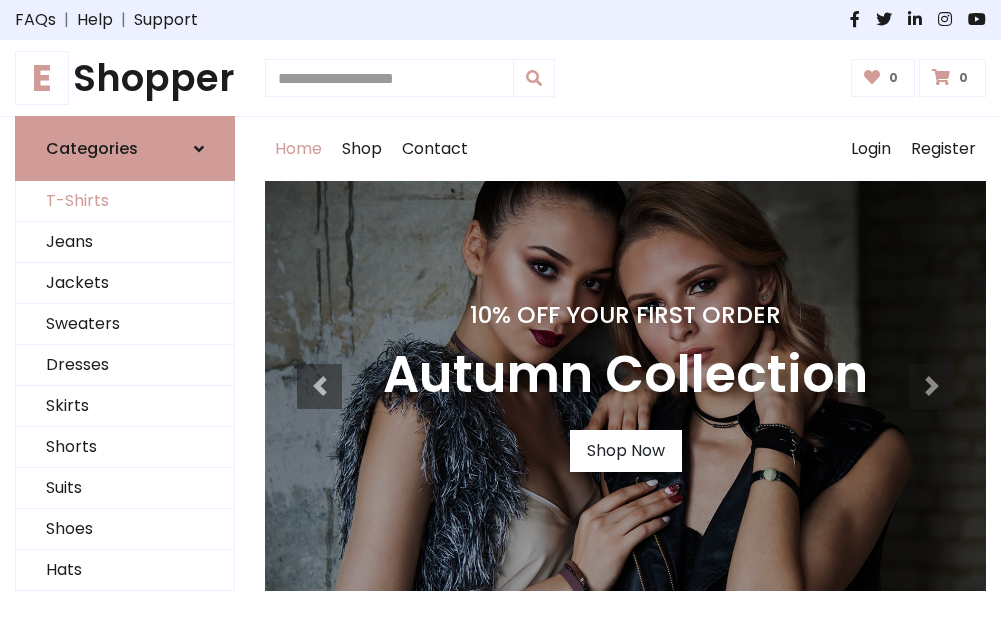 click on "T-Shirts" at bounding box center [125, 201] 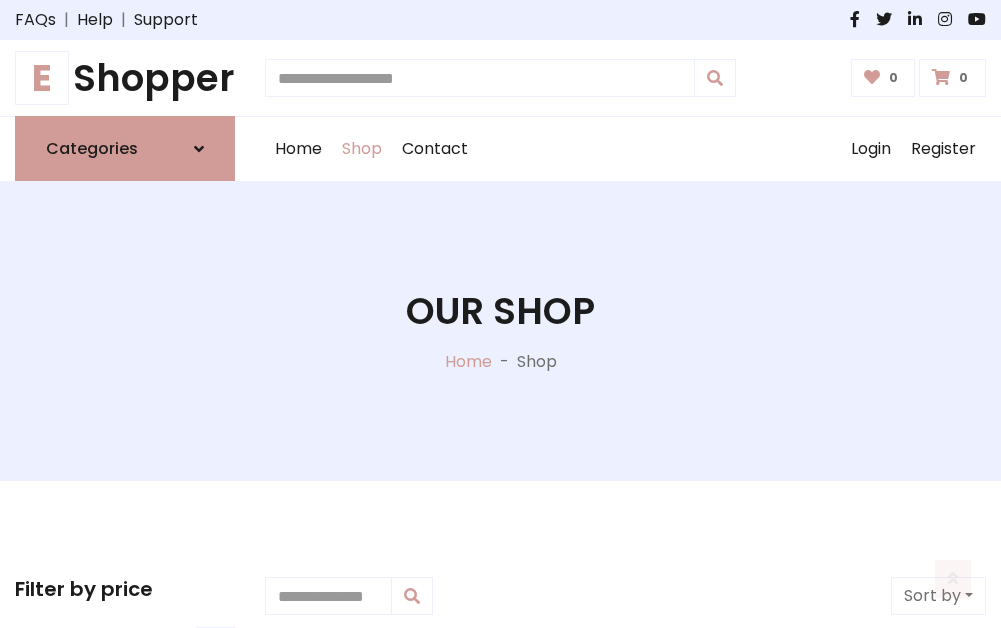 scroll, scrollTop: 802, scrollLeft: 0, axis: vertical 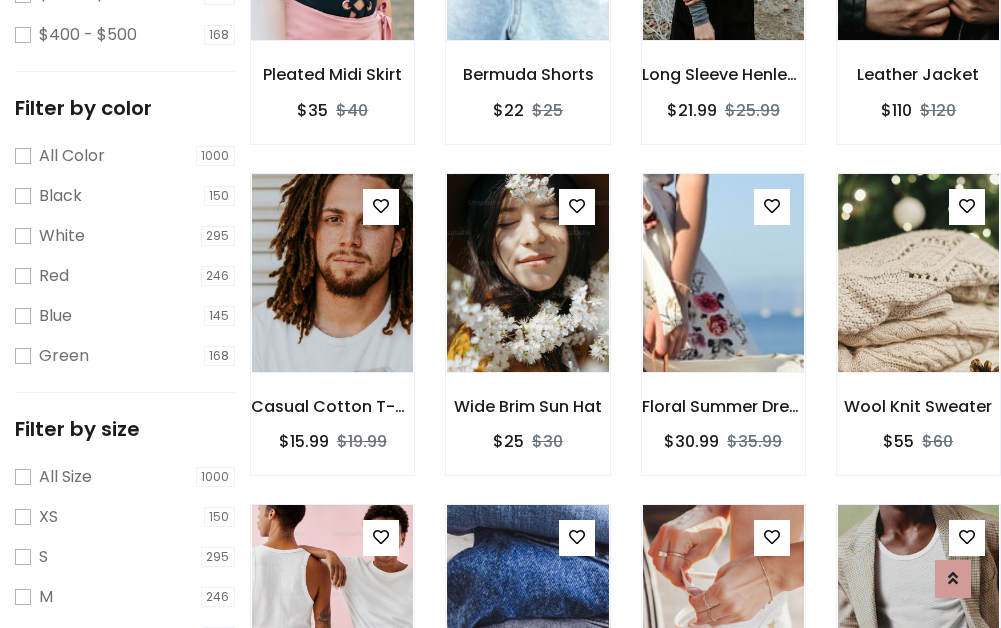 click at bounding box center [332, -59] 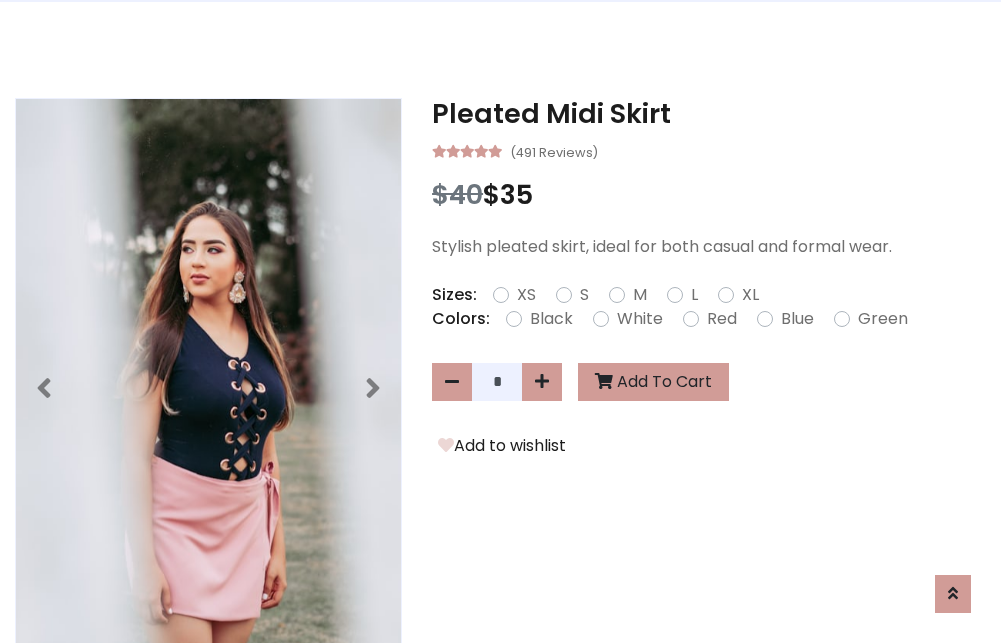 scroll, scrollTop: 0, scrollLeft: 0, axis: both 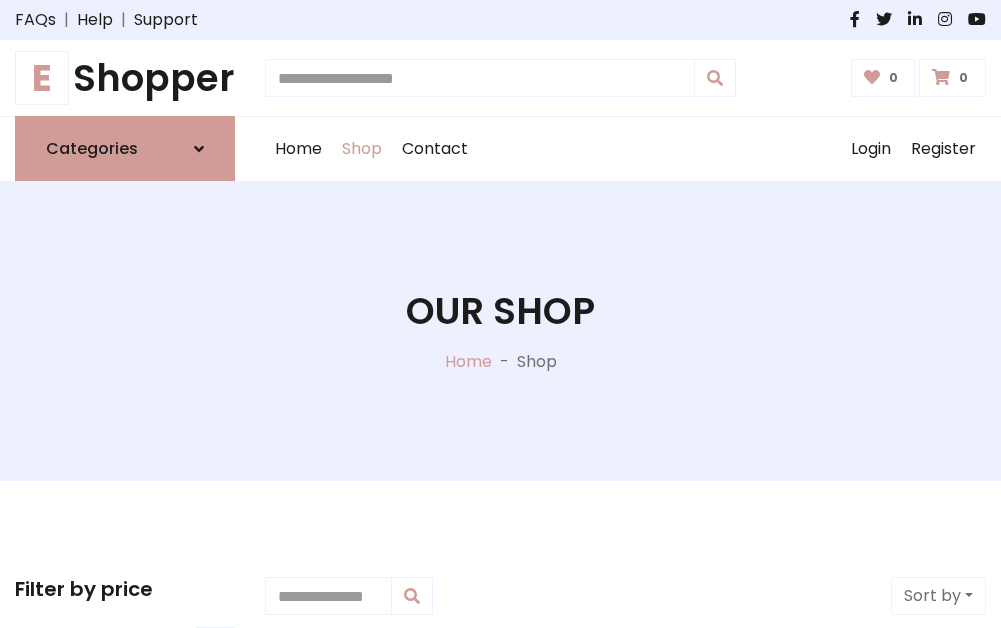 click on "E Shopper" at bounding box center (125, 78) 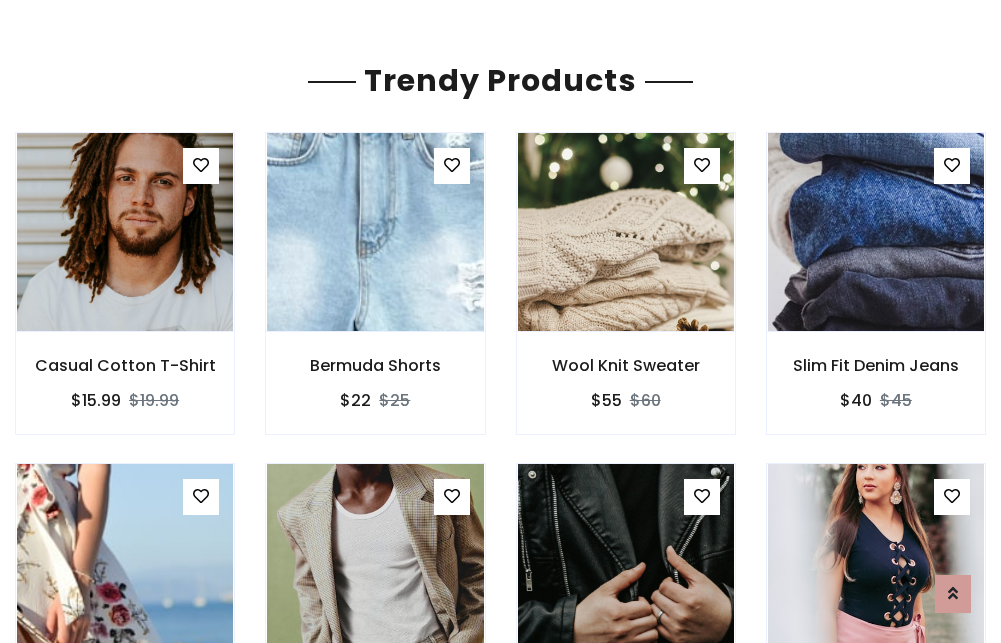 scroll, scrollTop: 118, scrollLeft: 0, axis: vertical 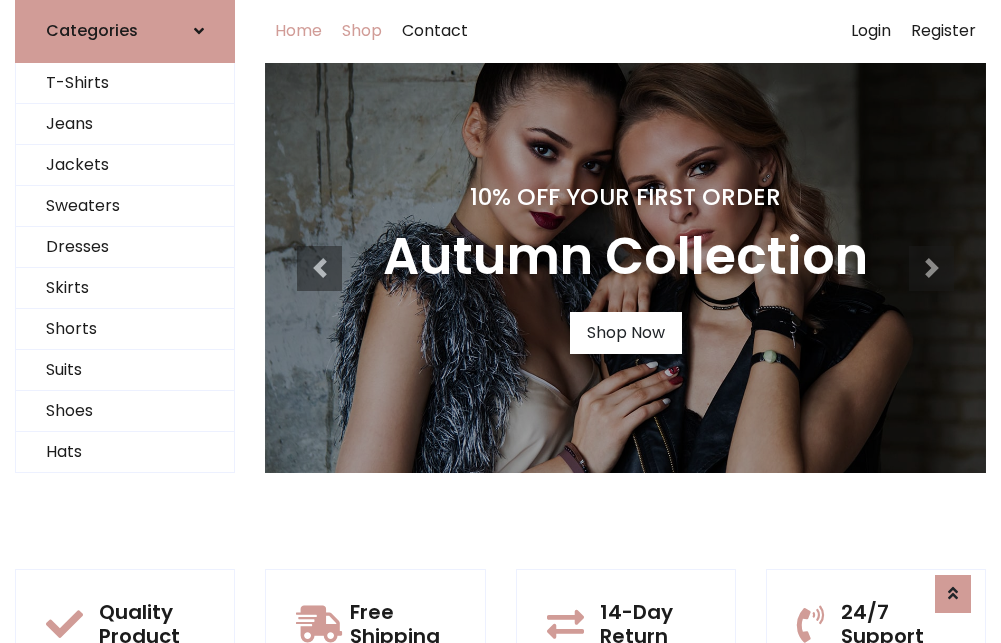click on "Shop" at bounding box center [362, 31] 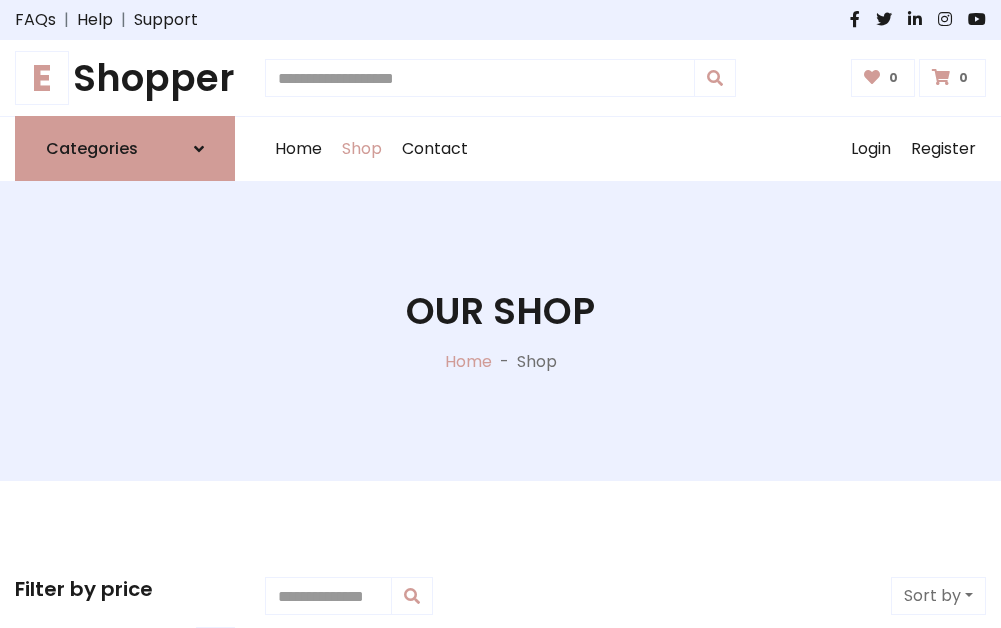 scroll, scrollTop: 0, scrollLeft: 0, axis: both 